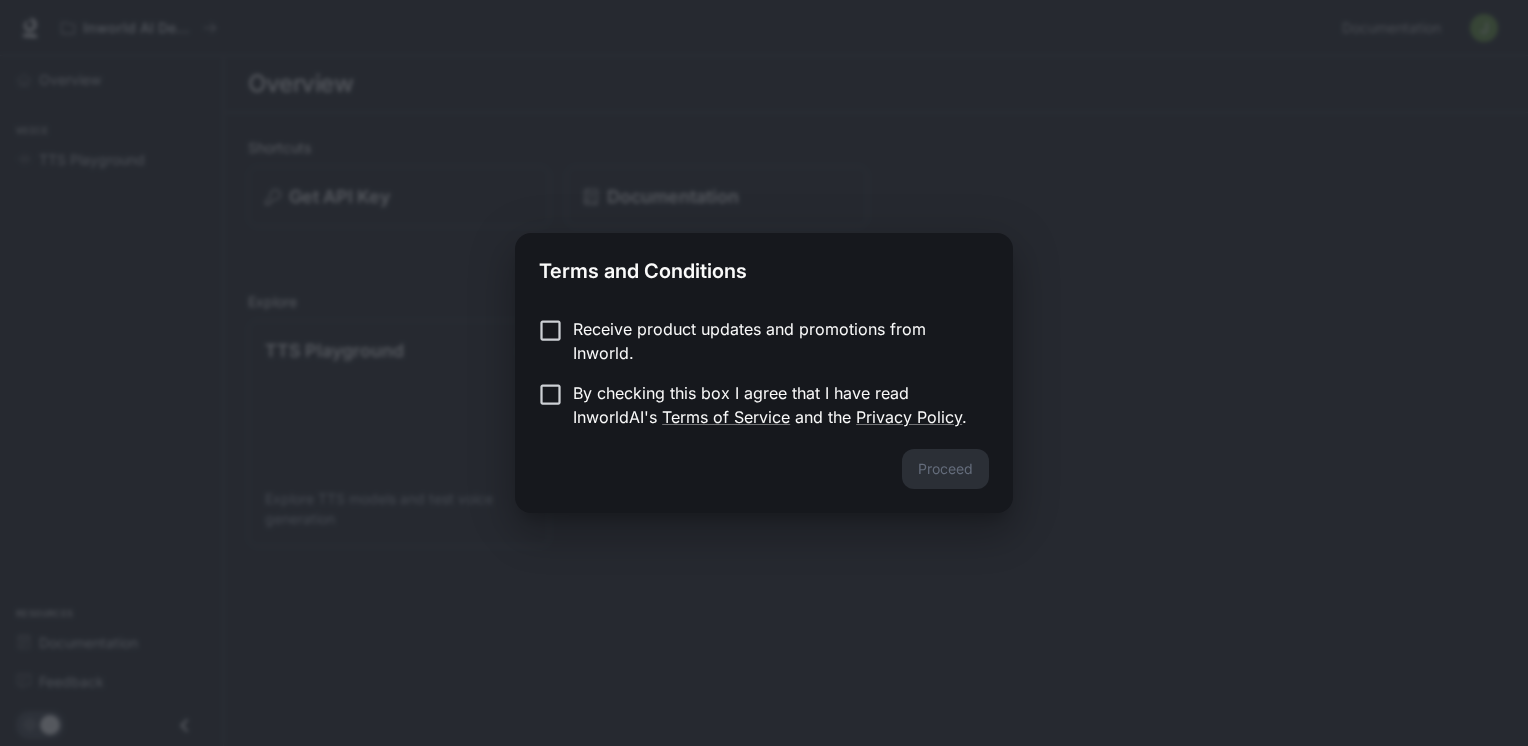 scroll, scrollTop: 0, scrollLeft: 0, axis: both 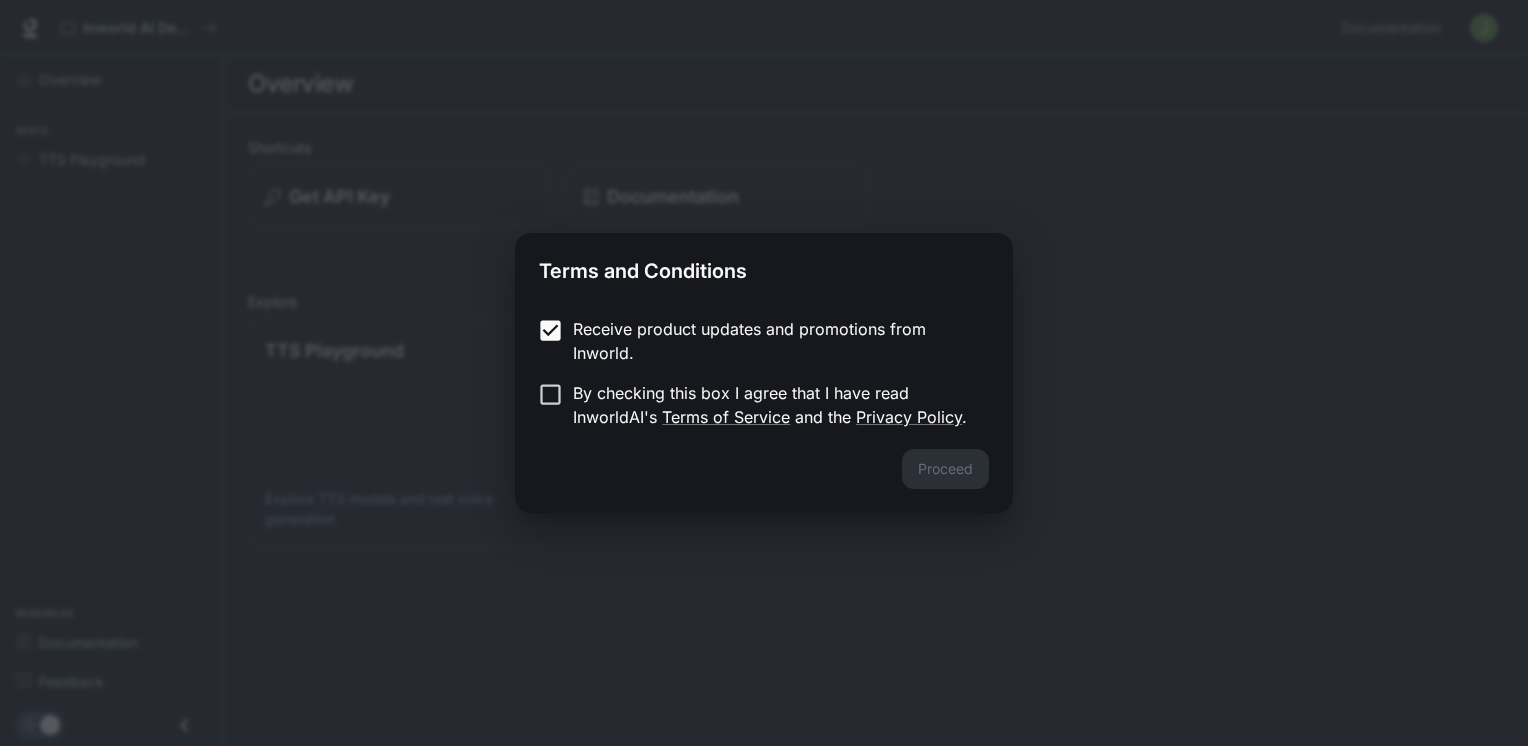 click on "By checking this box I agree that I have read InworldAI's   Terms of Service   and the   Privacy Policy ." at bounding box center [773, 405] 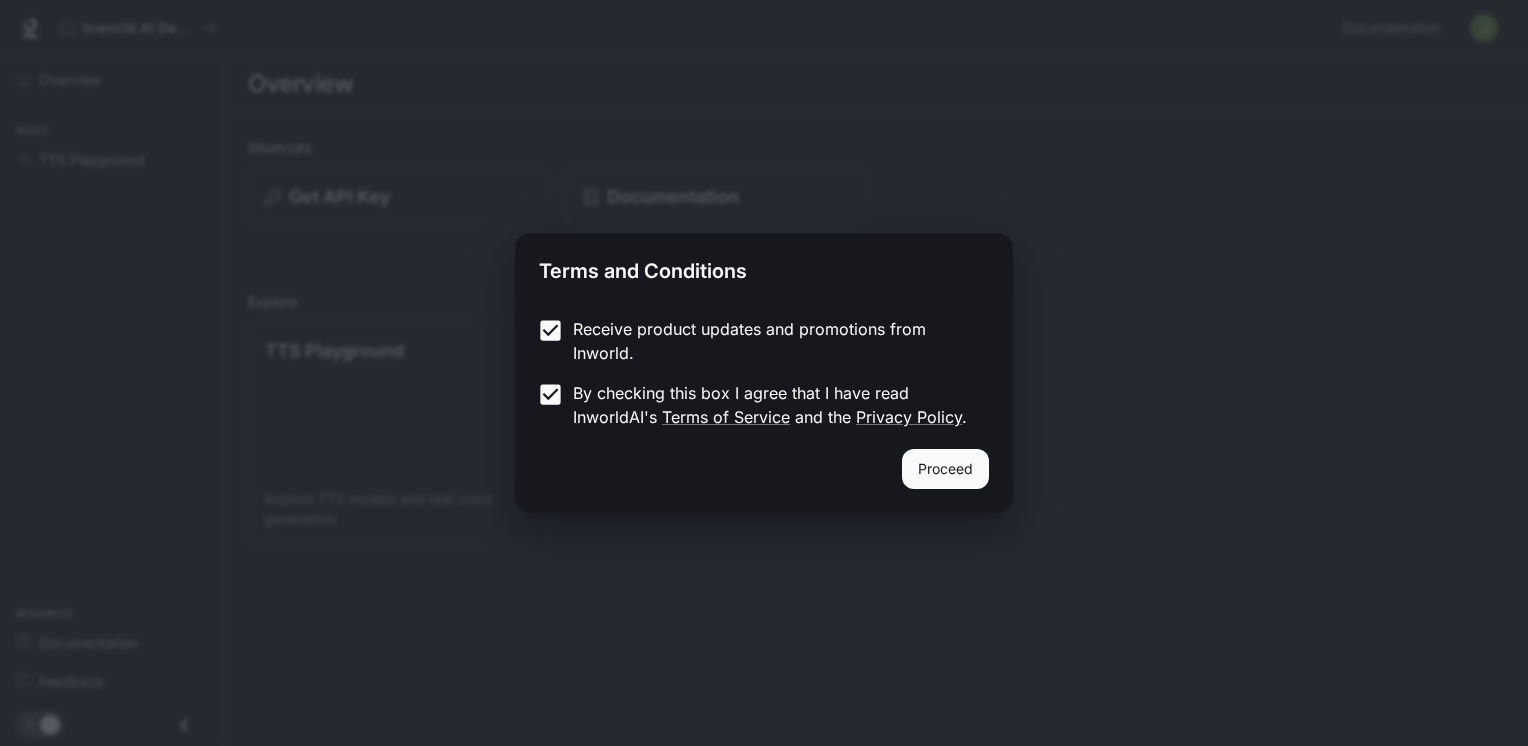 drag, startPoint x: 950, startPoint y: 476, endPoint x: 1020, endPoint y: 322, distance: 169.16264 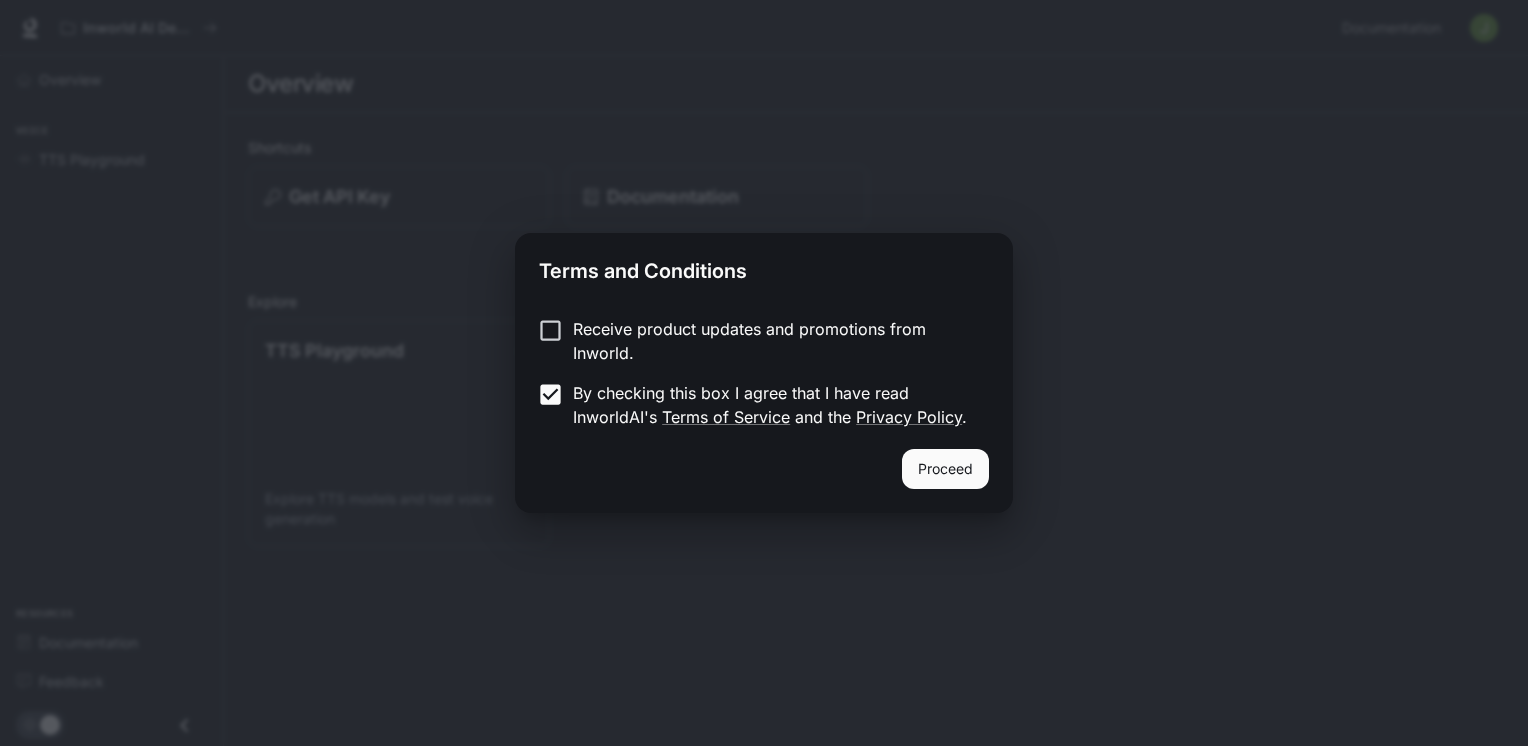 click on "Proceed" at bounding box center (945, 469) 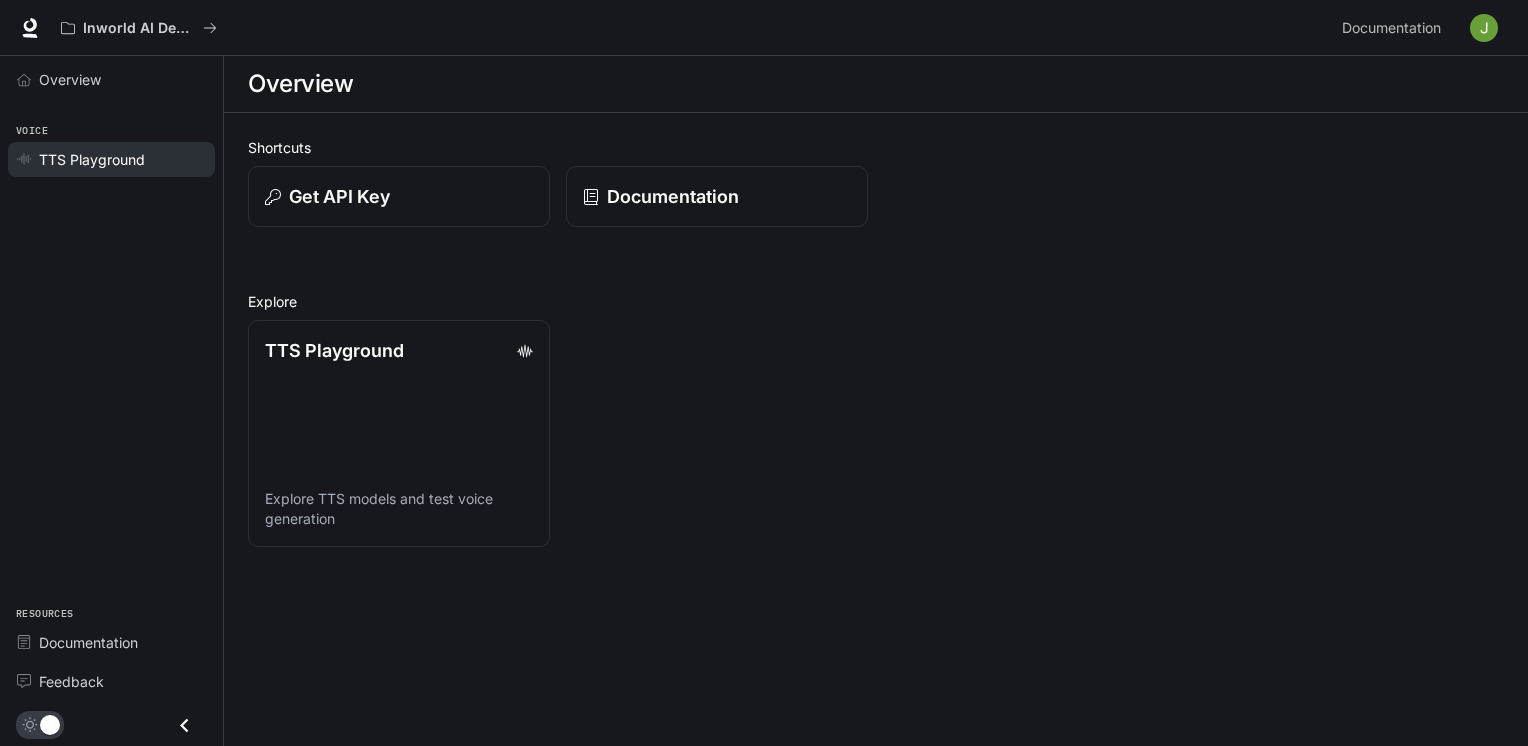 click on "TTS Playground" at bounding box center (92, 159) 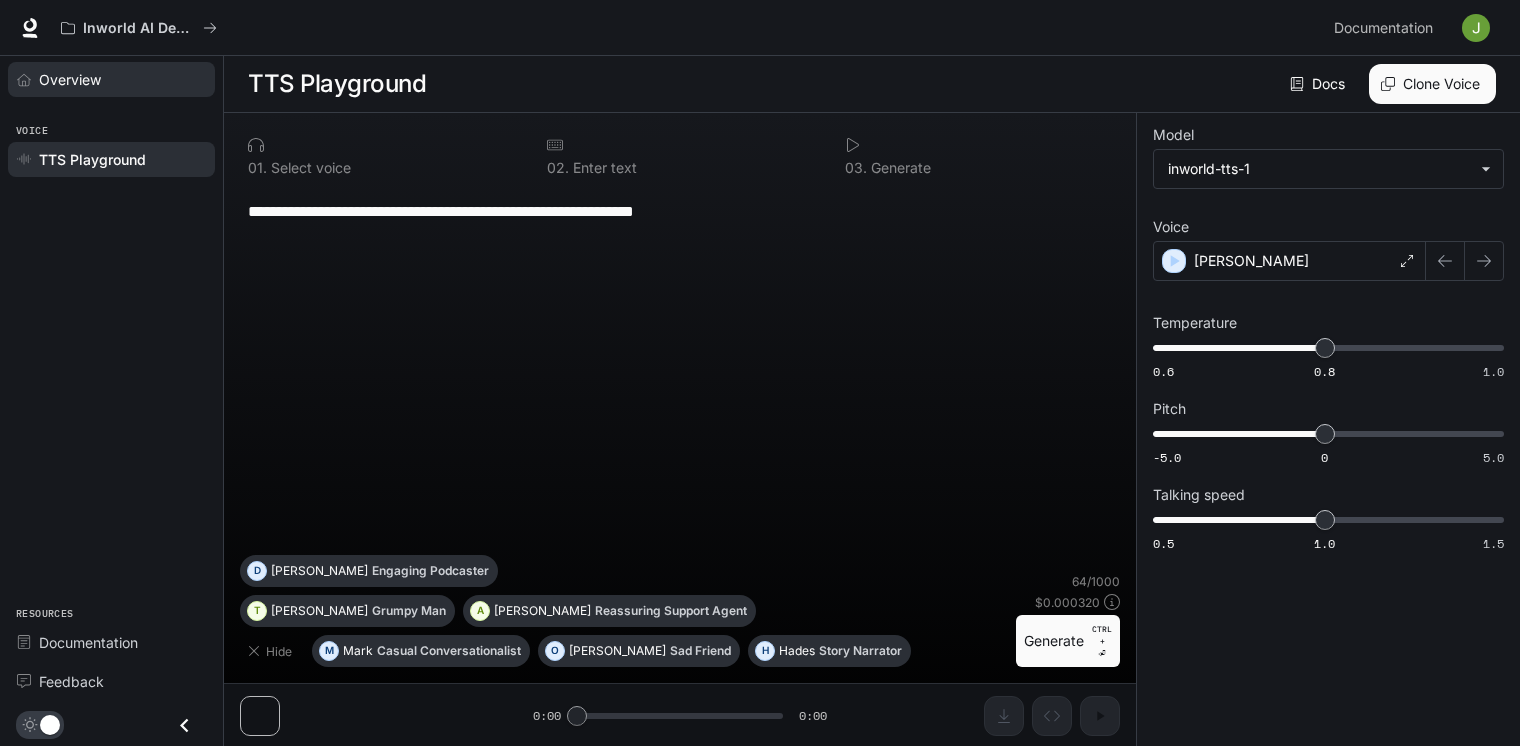 click on "Overview" at bounding box center (111, 79) 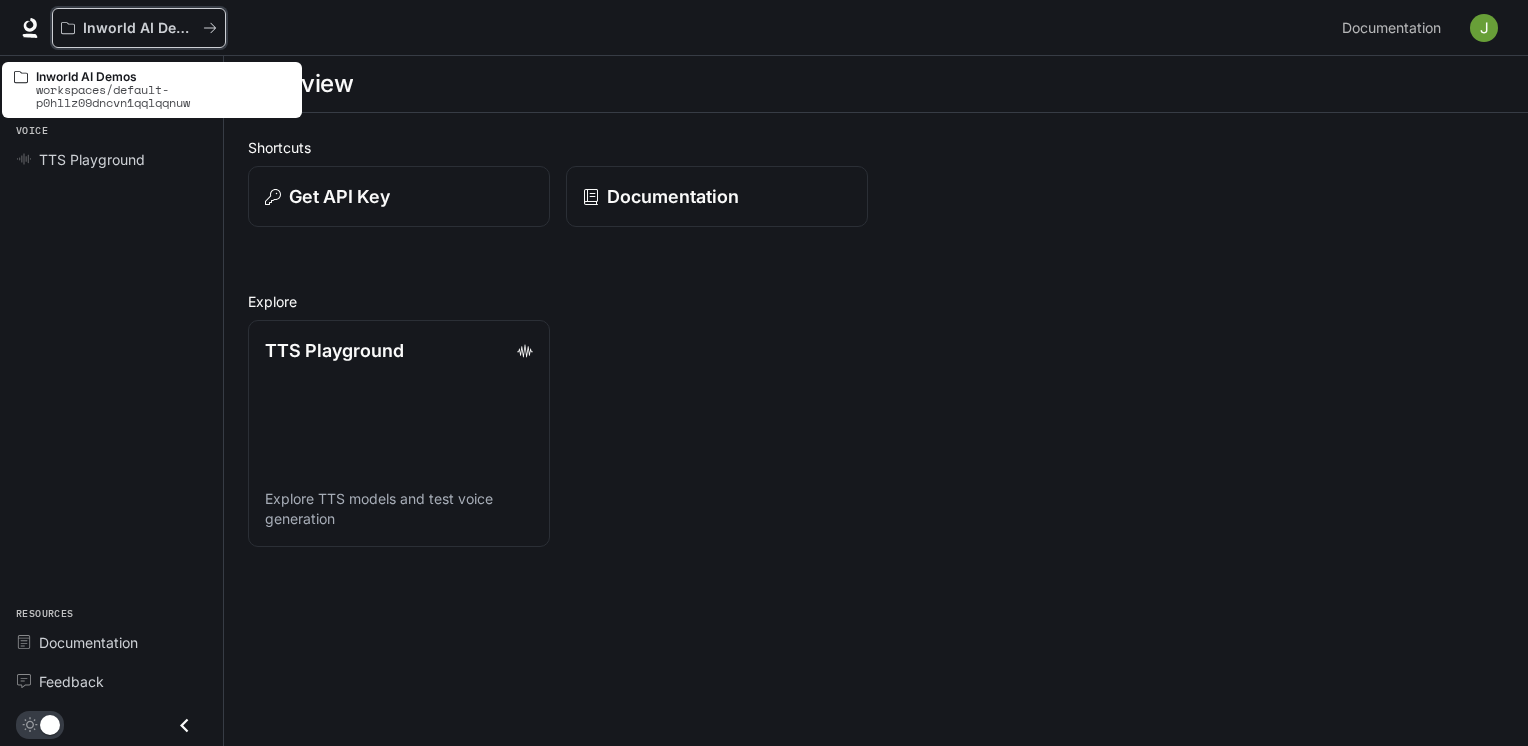 click on "Inworld AI Demos" at bounding box center [139, 28] 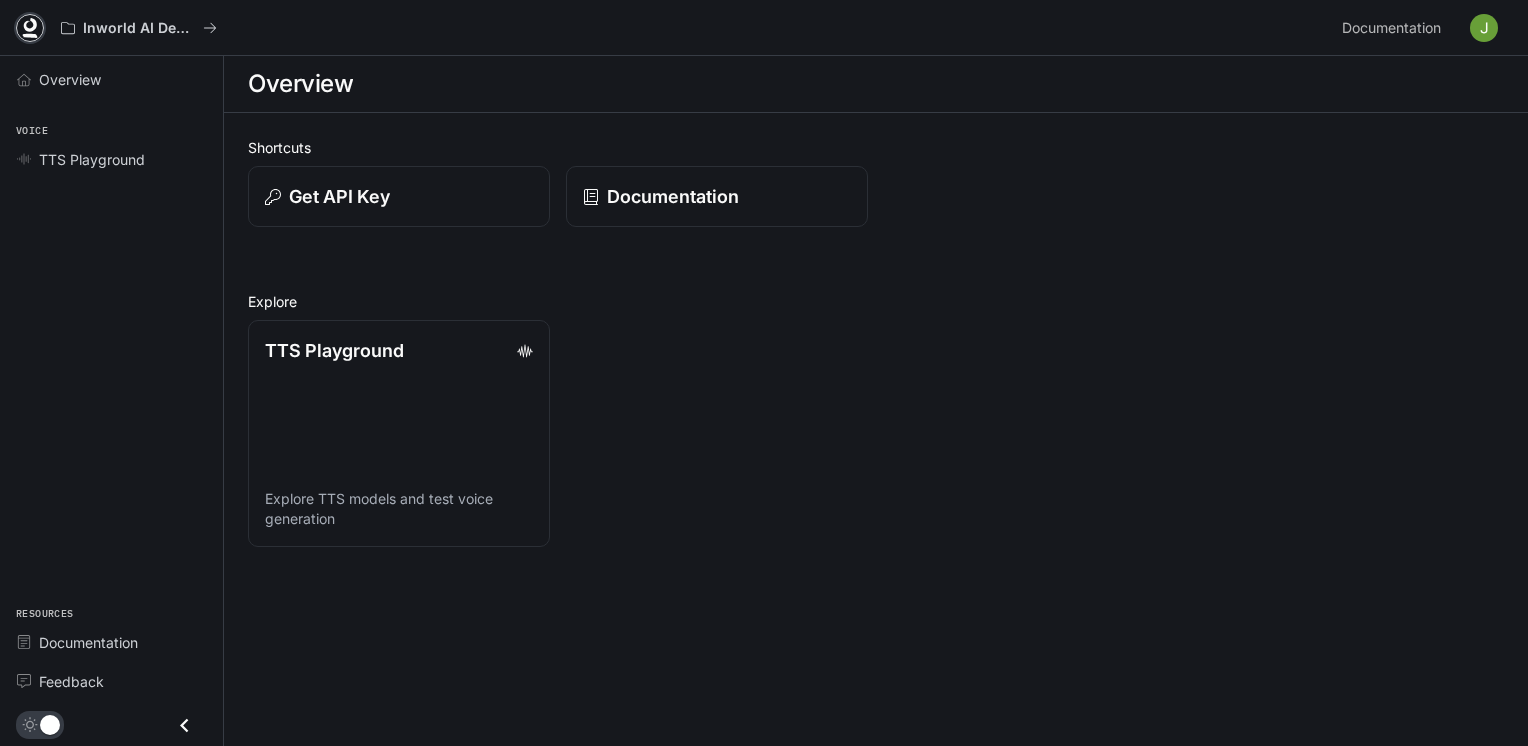 click 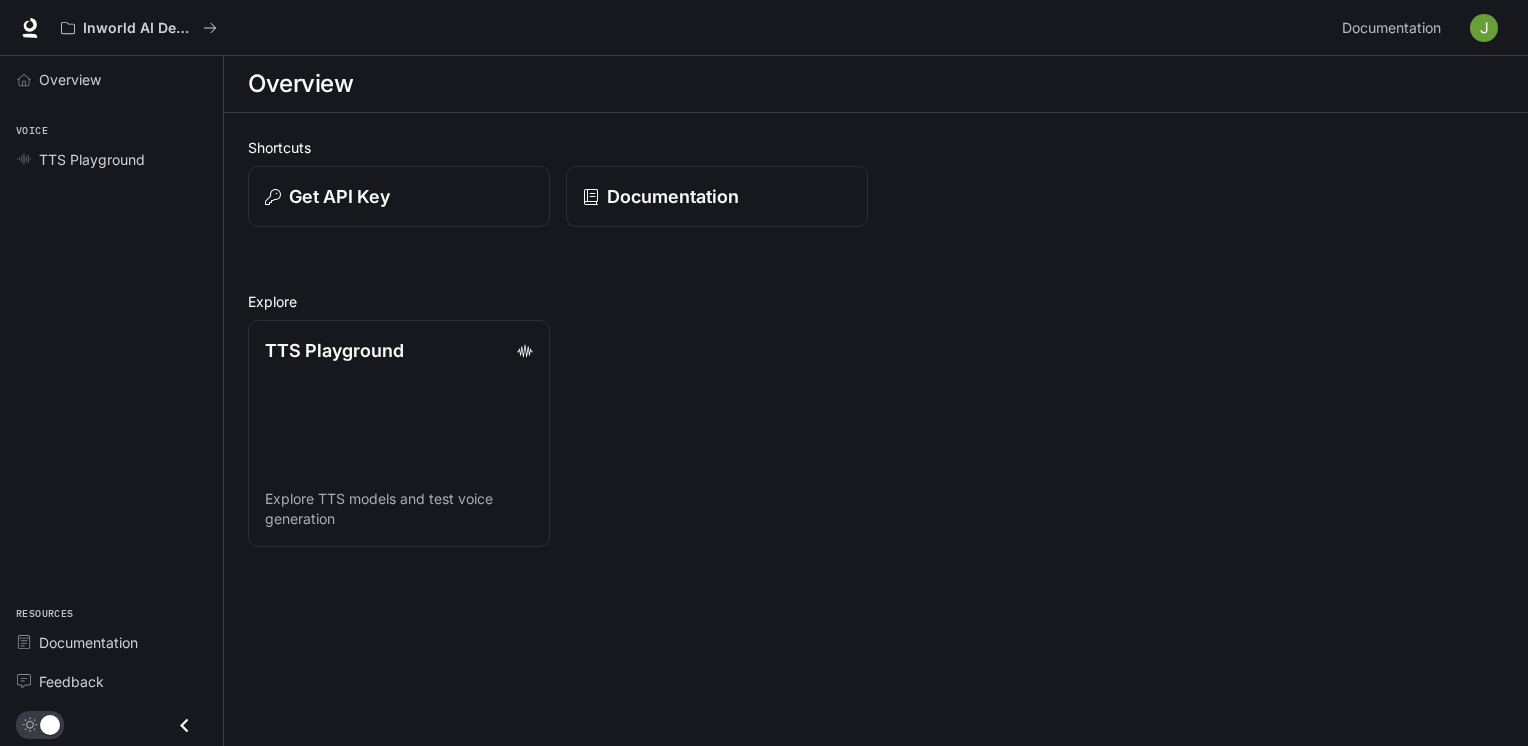 scroll, scrollTop: 0, scrollLeft: 0, axis: both 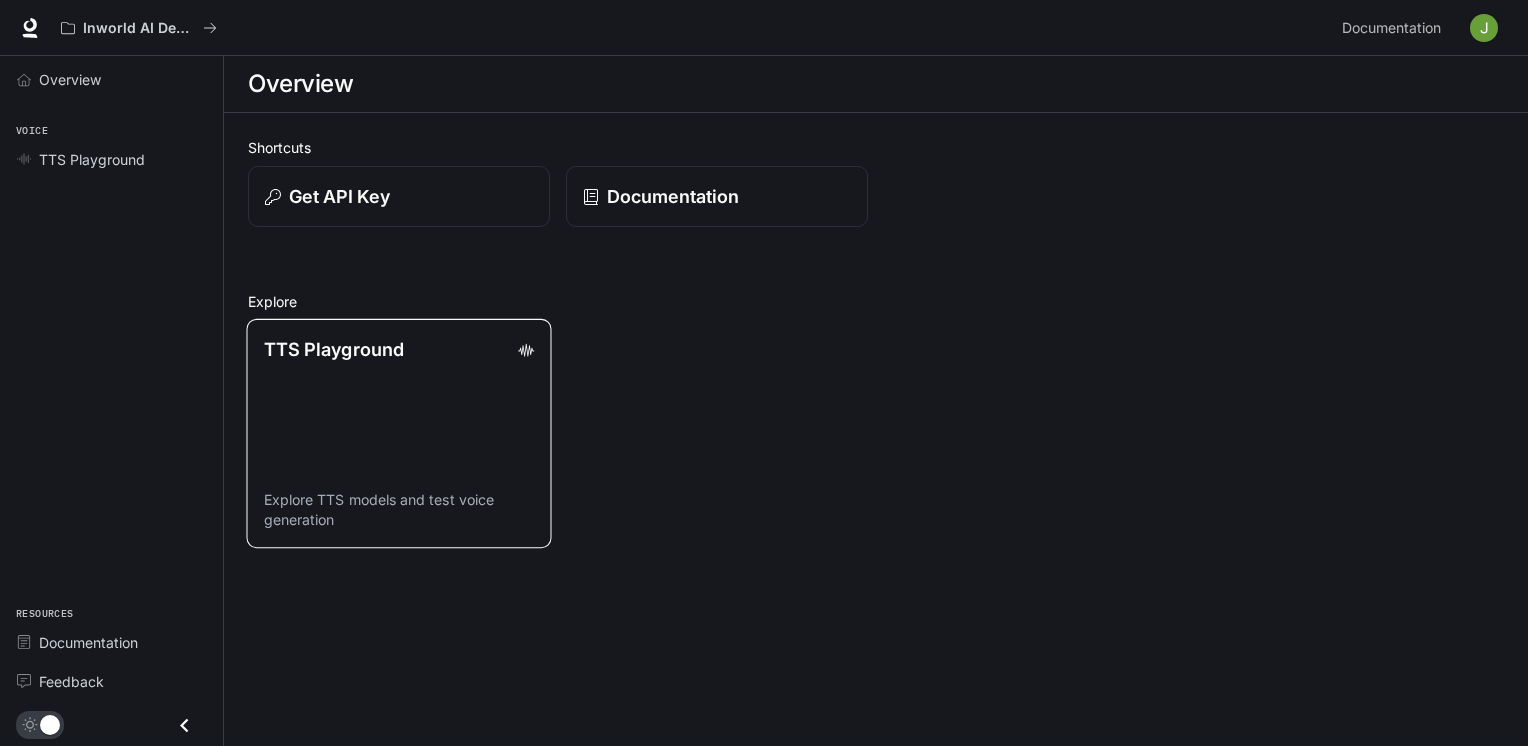 click on "TTS Playground Explore TTS models and test voice generation" at bounding box center [398, 433] 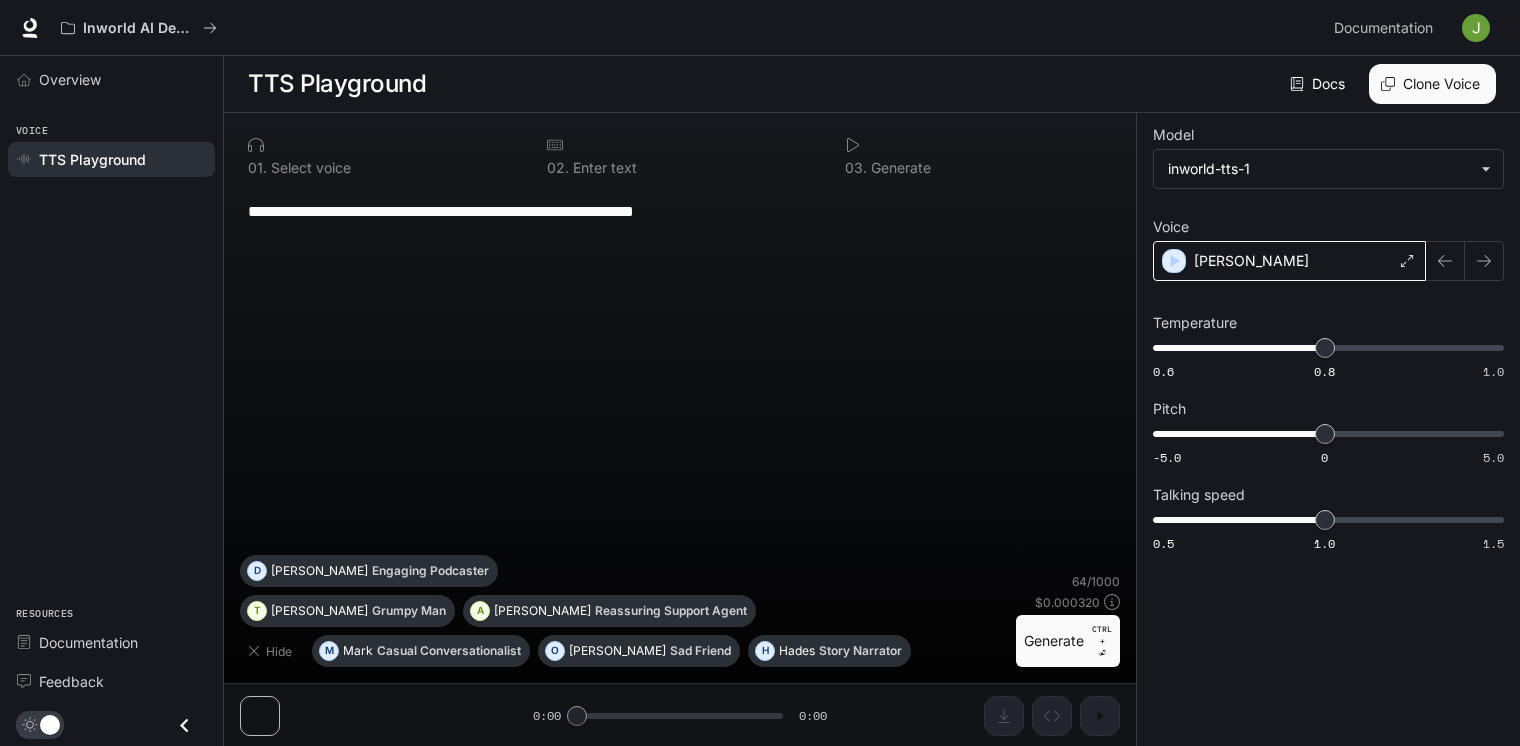 click on "[PERSON_NAME]" at bounding box center (1289, 261) 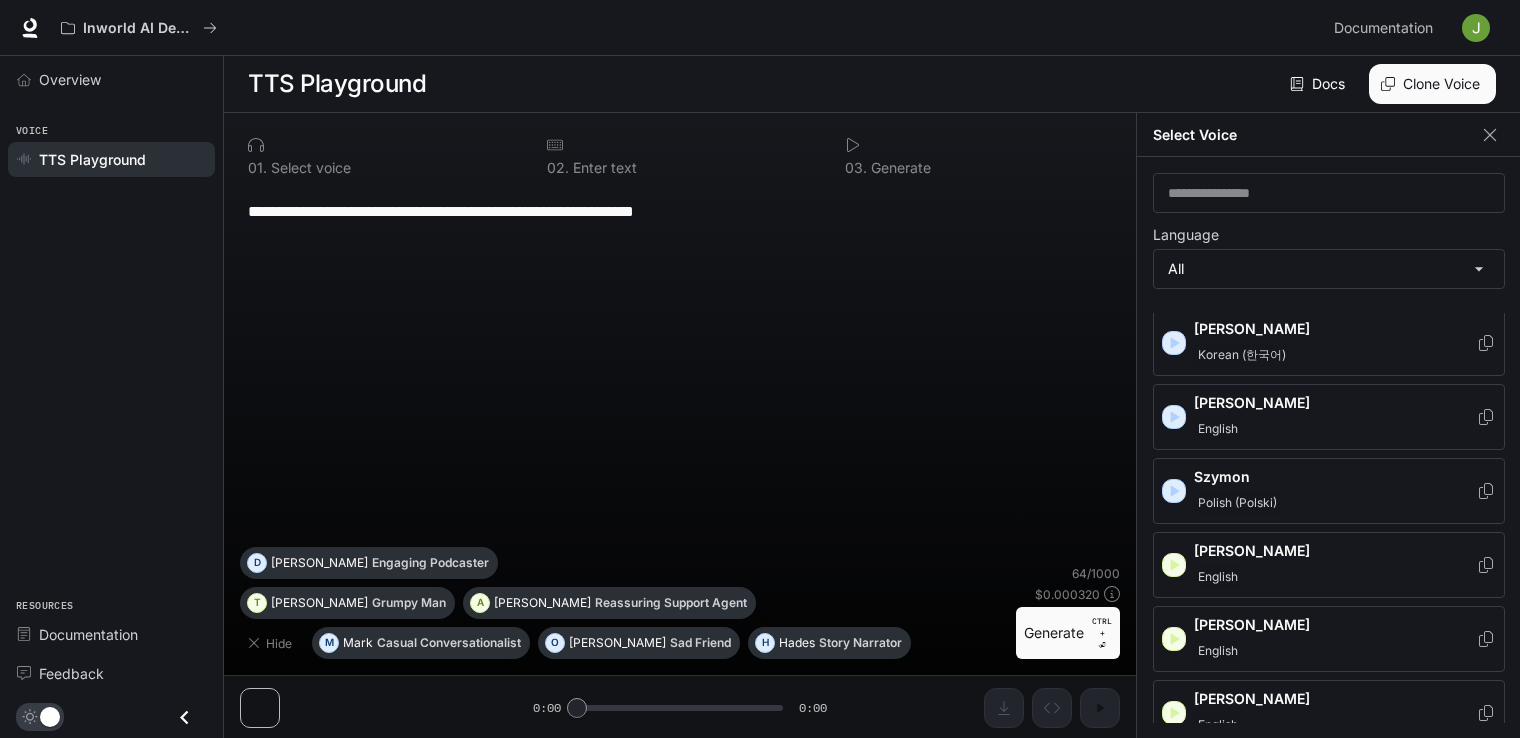 scroll, scrollTop: 2933, scrollLeft: 0, axis: vertical 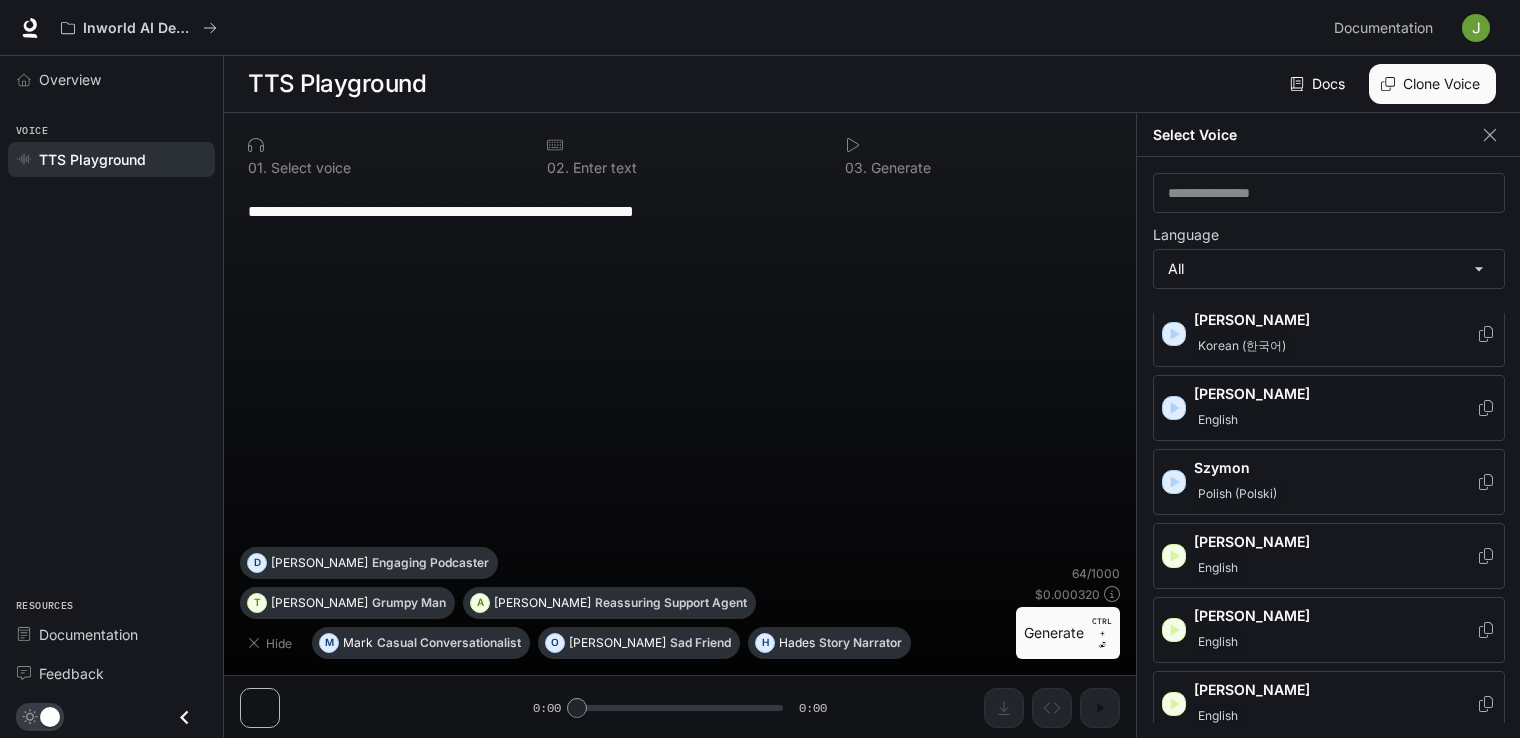 click on "English" at bounding box center [1335, 420] 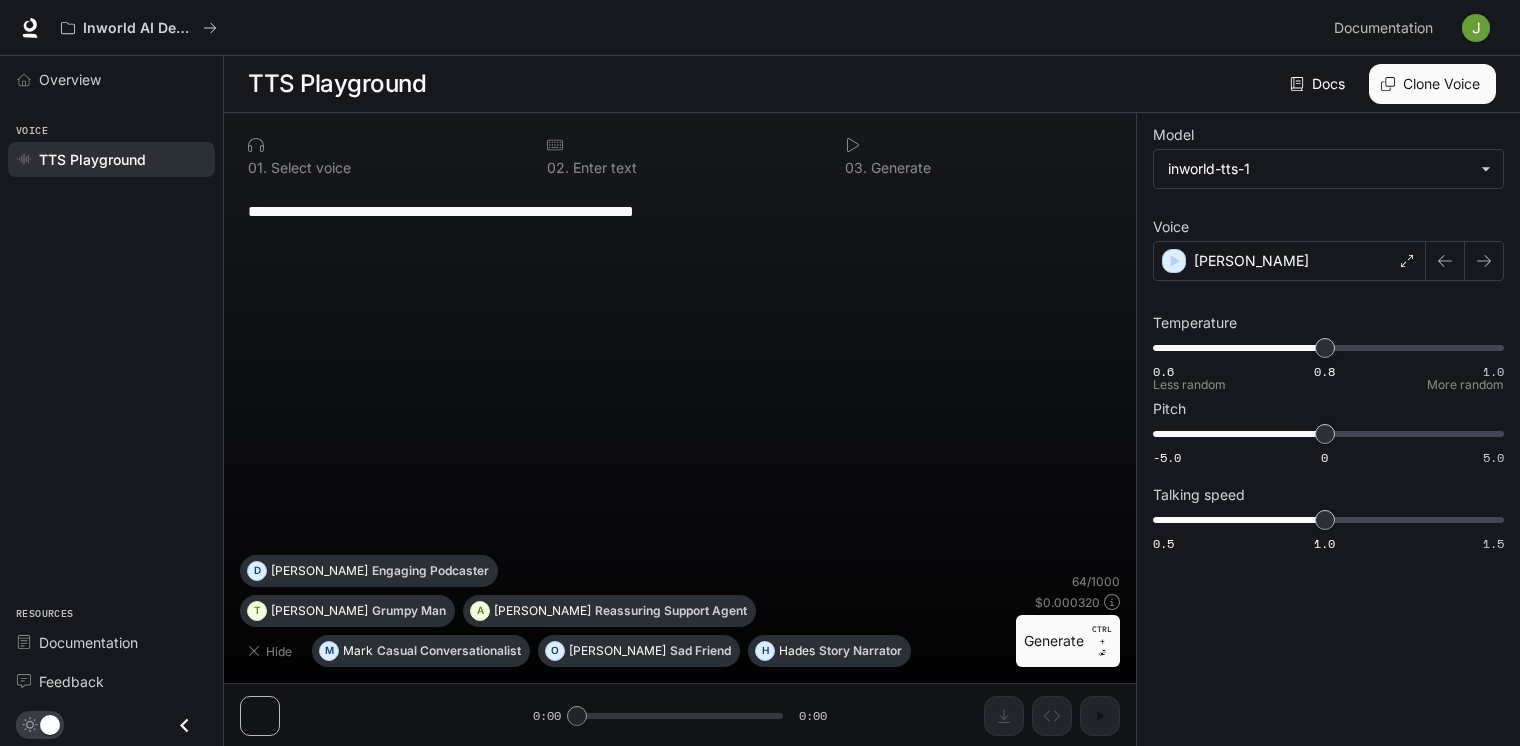 click on "**********" at bounding box center [680, 371] 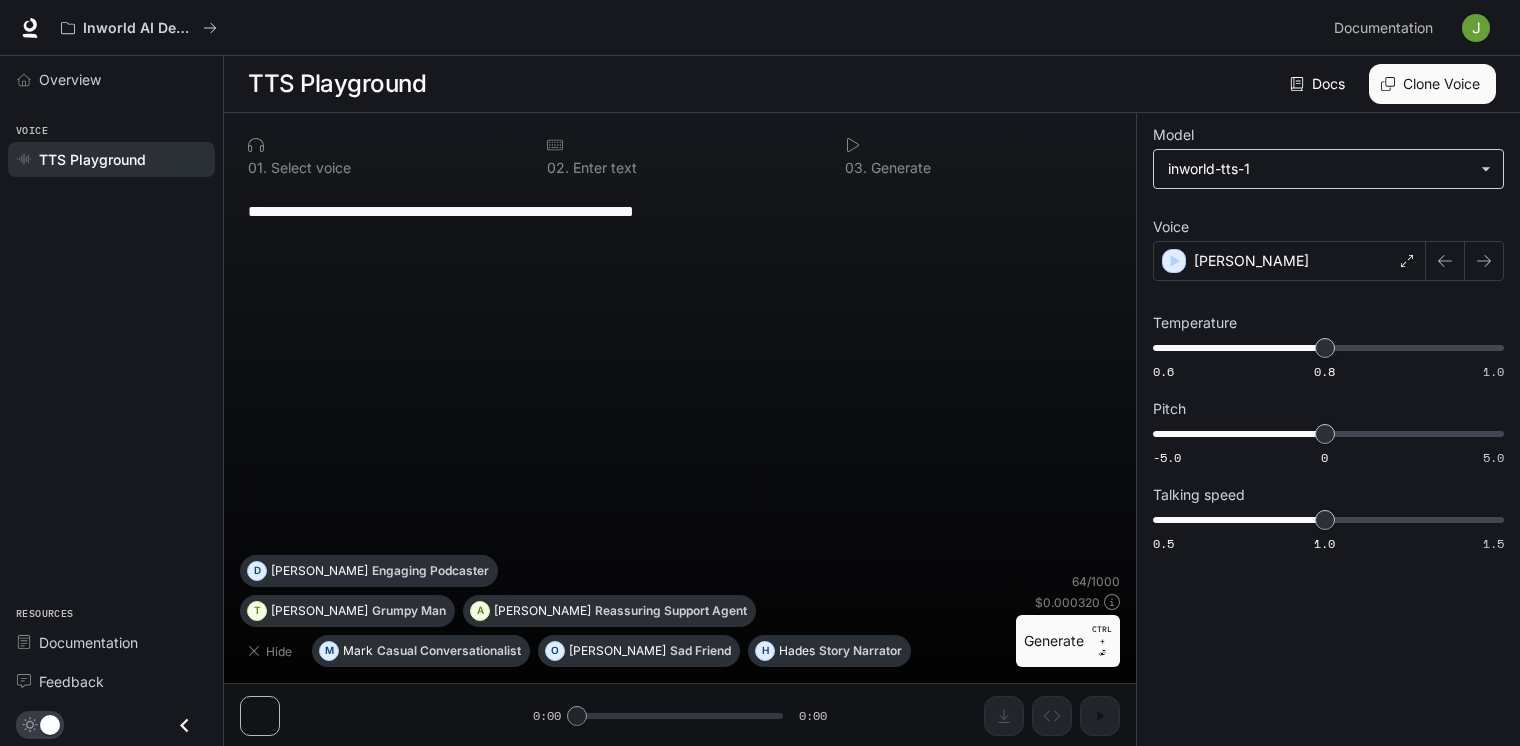 click on "**********" at bounding box center [760, 373] 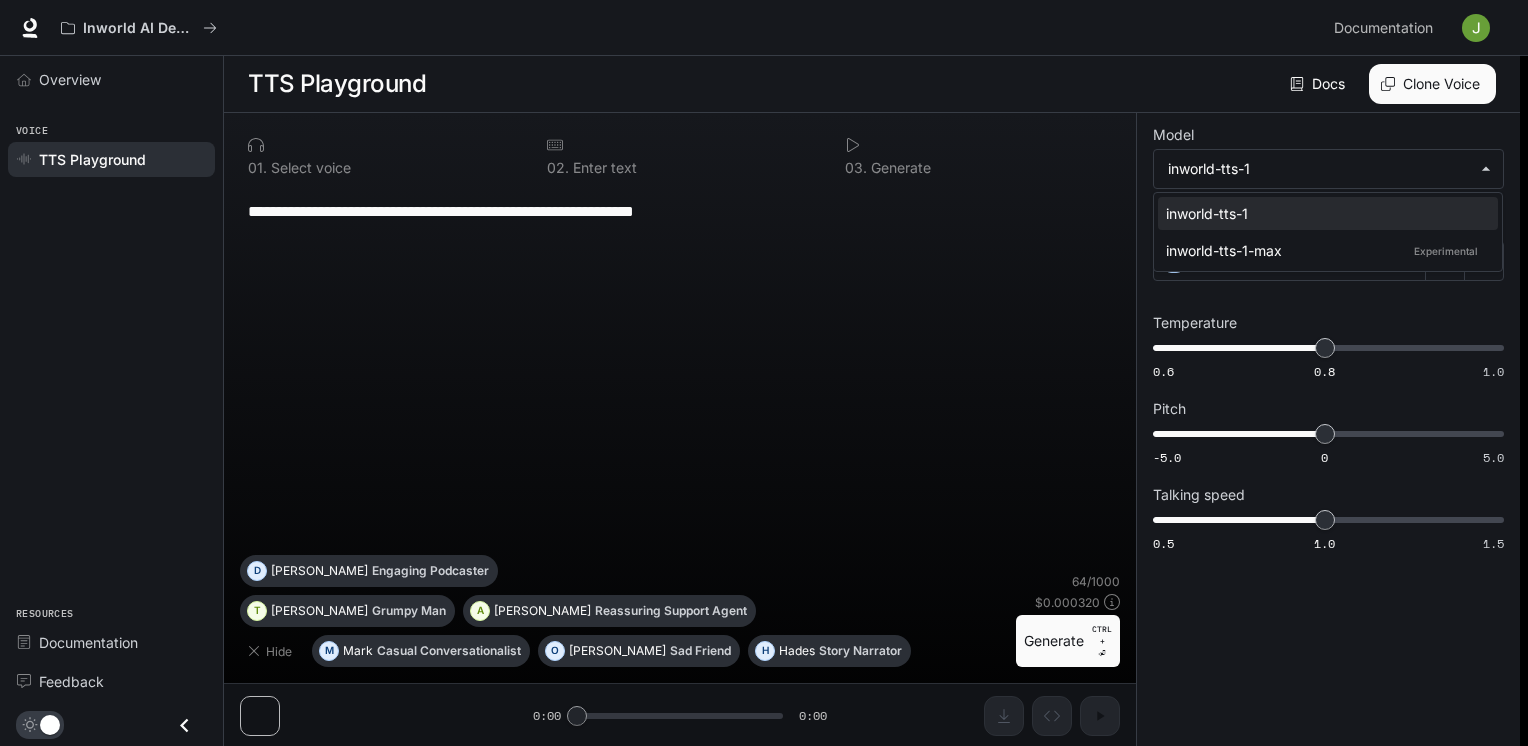 click at bounding box center [764, 373] 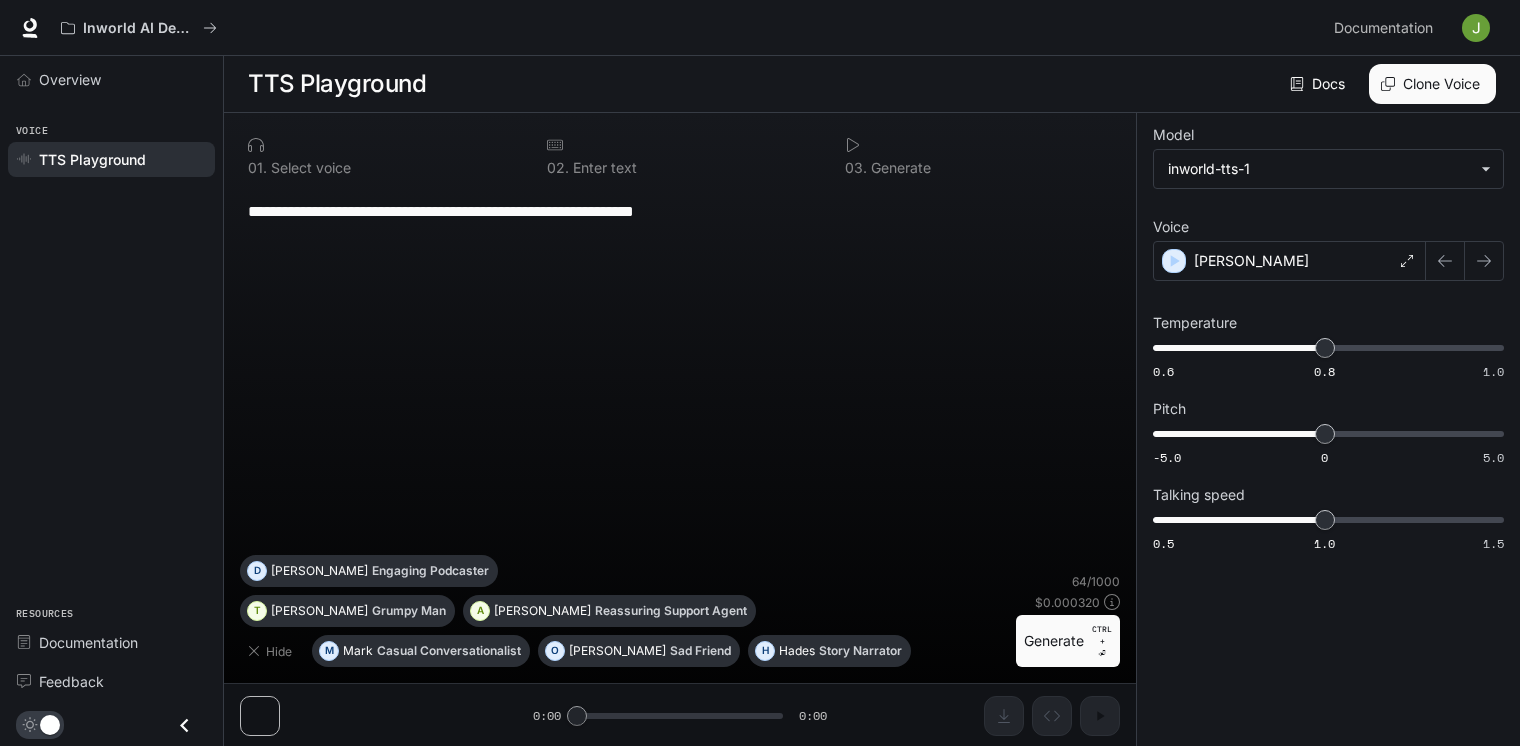 click on "**********" at bounding box center (1328, 342) 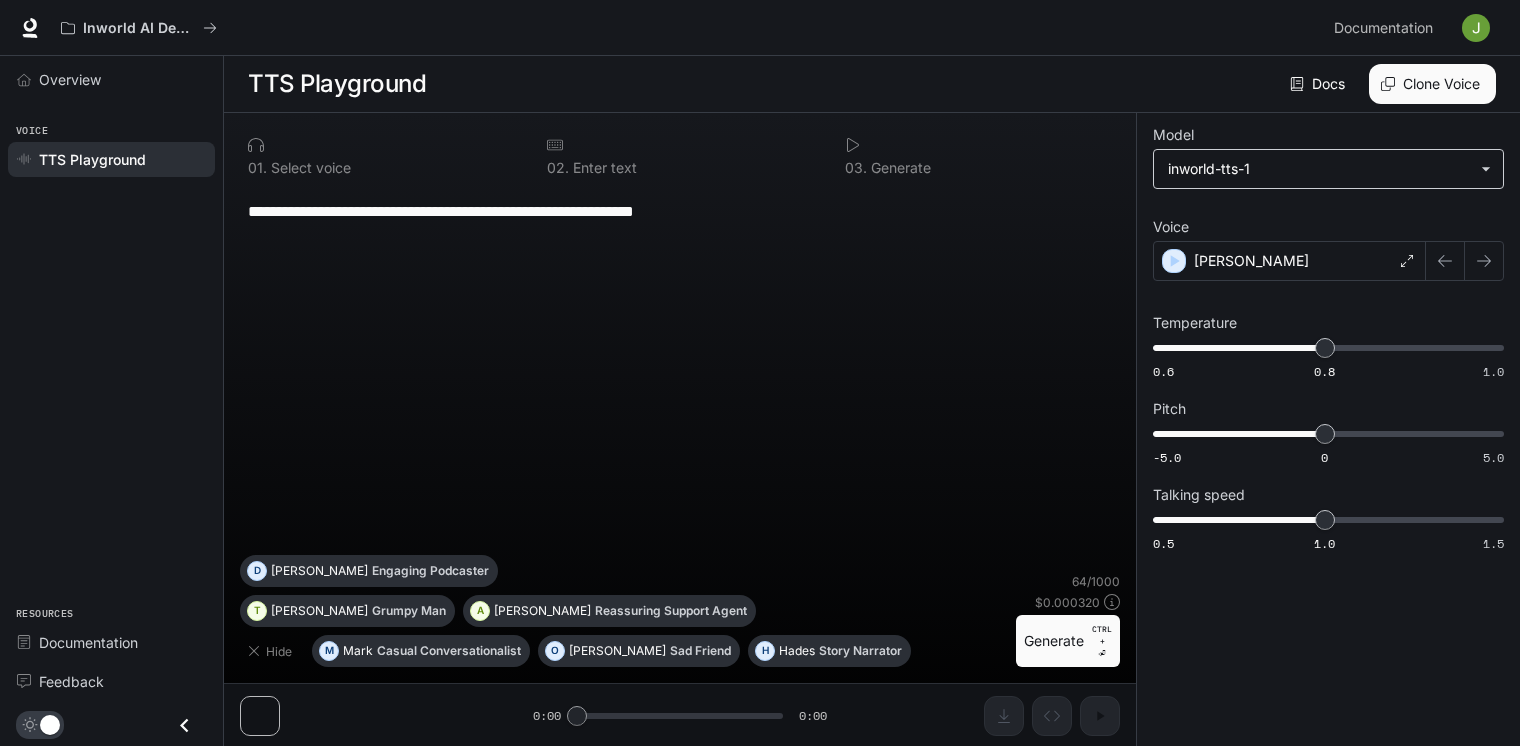 click on "**********" at bounding box center (760, 373) 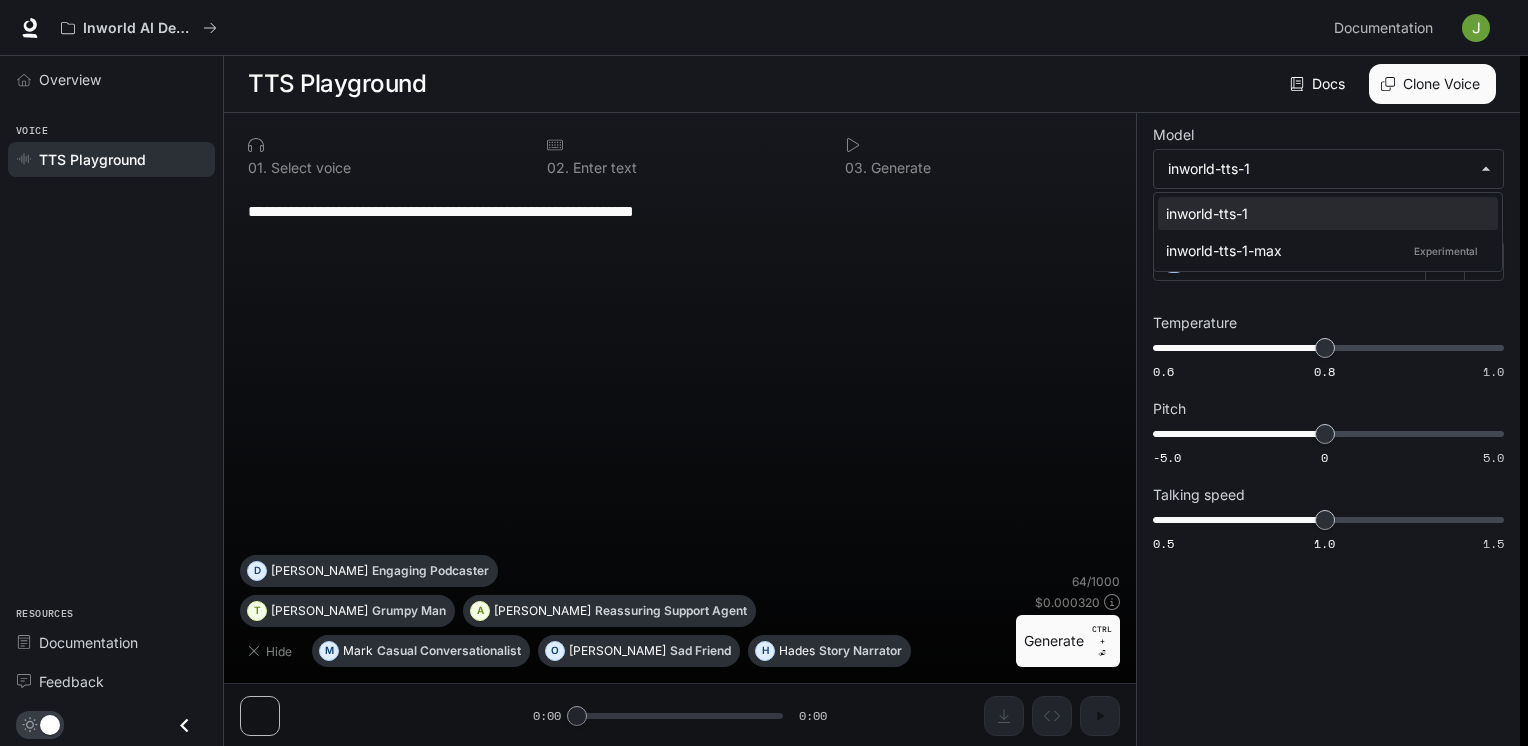 click at bounding box center (764, 373) 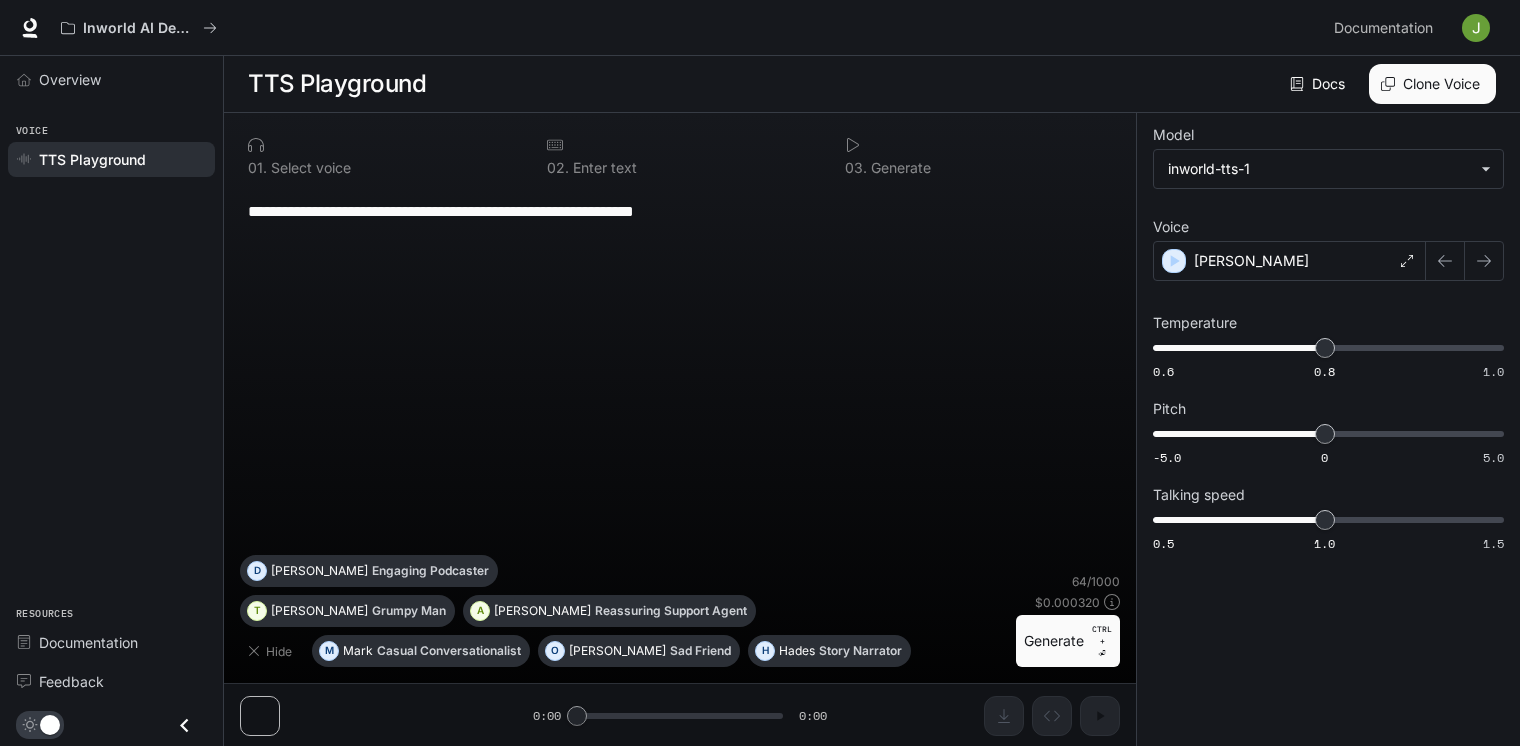 drag, startPoint x: 621, startPoint y: 707, endPoint x: 668, endPoint y: 713, distance: 47.38143 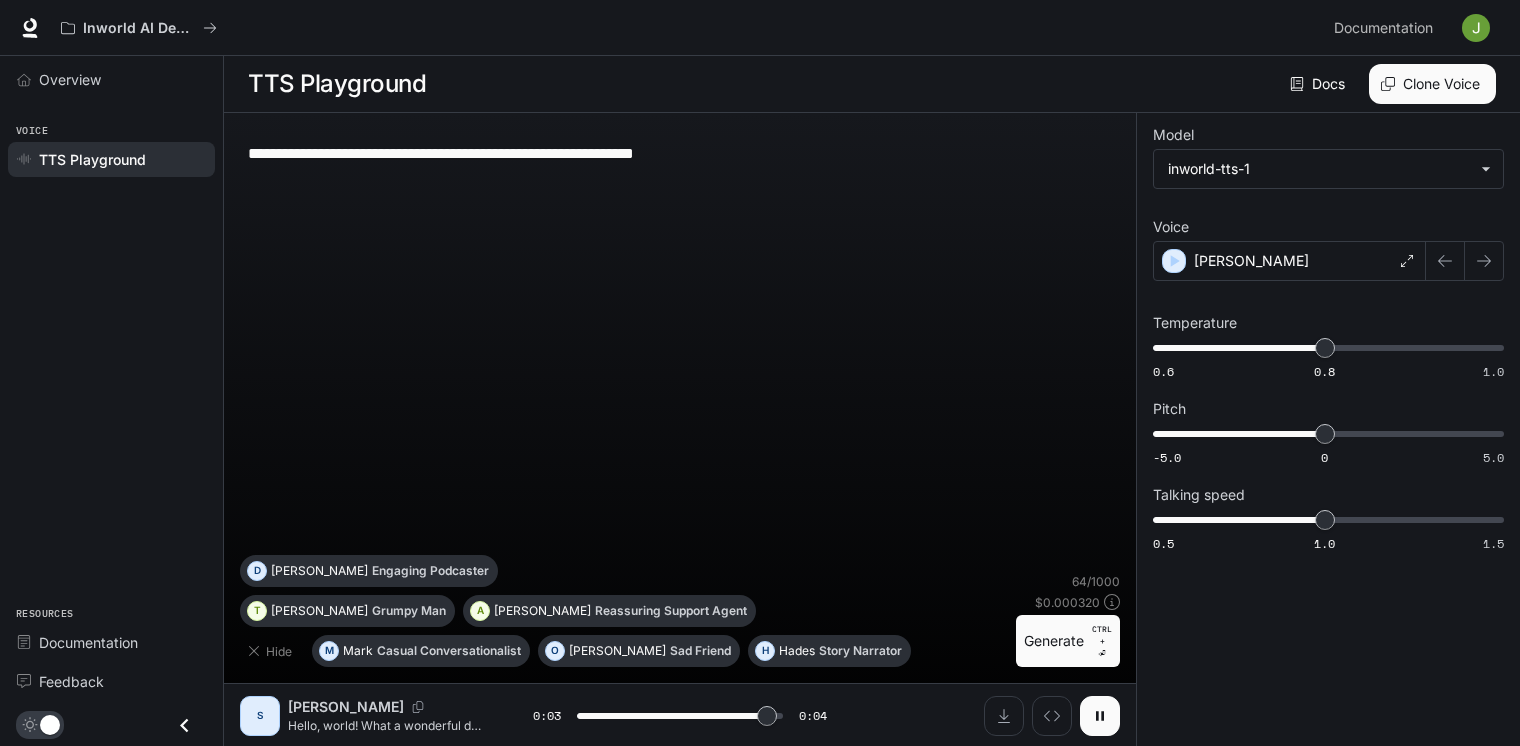 type on "*" 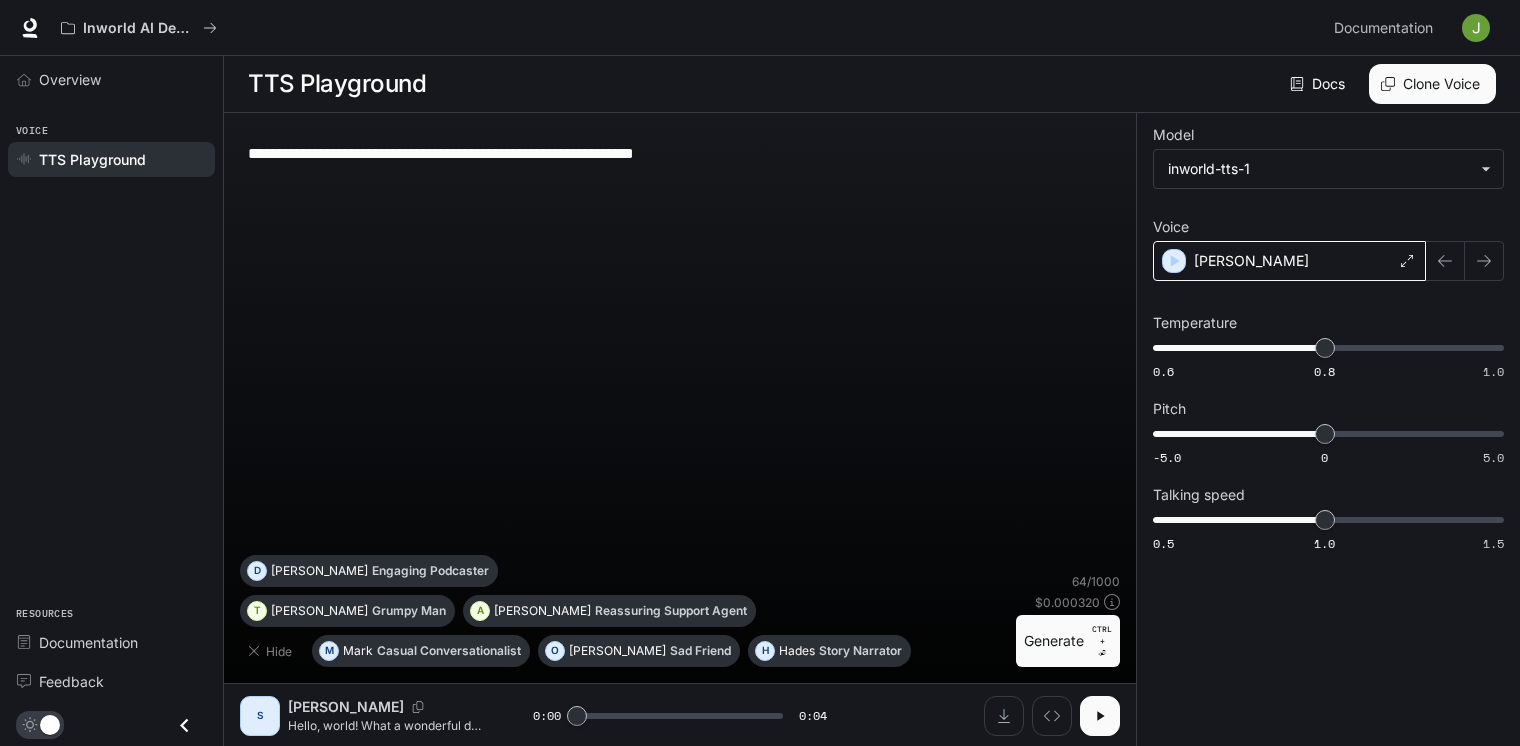 click on "[PERSON_NAME]" at bounding box center (1289, 261) 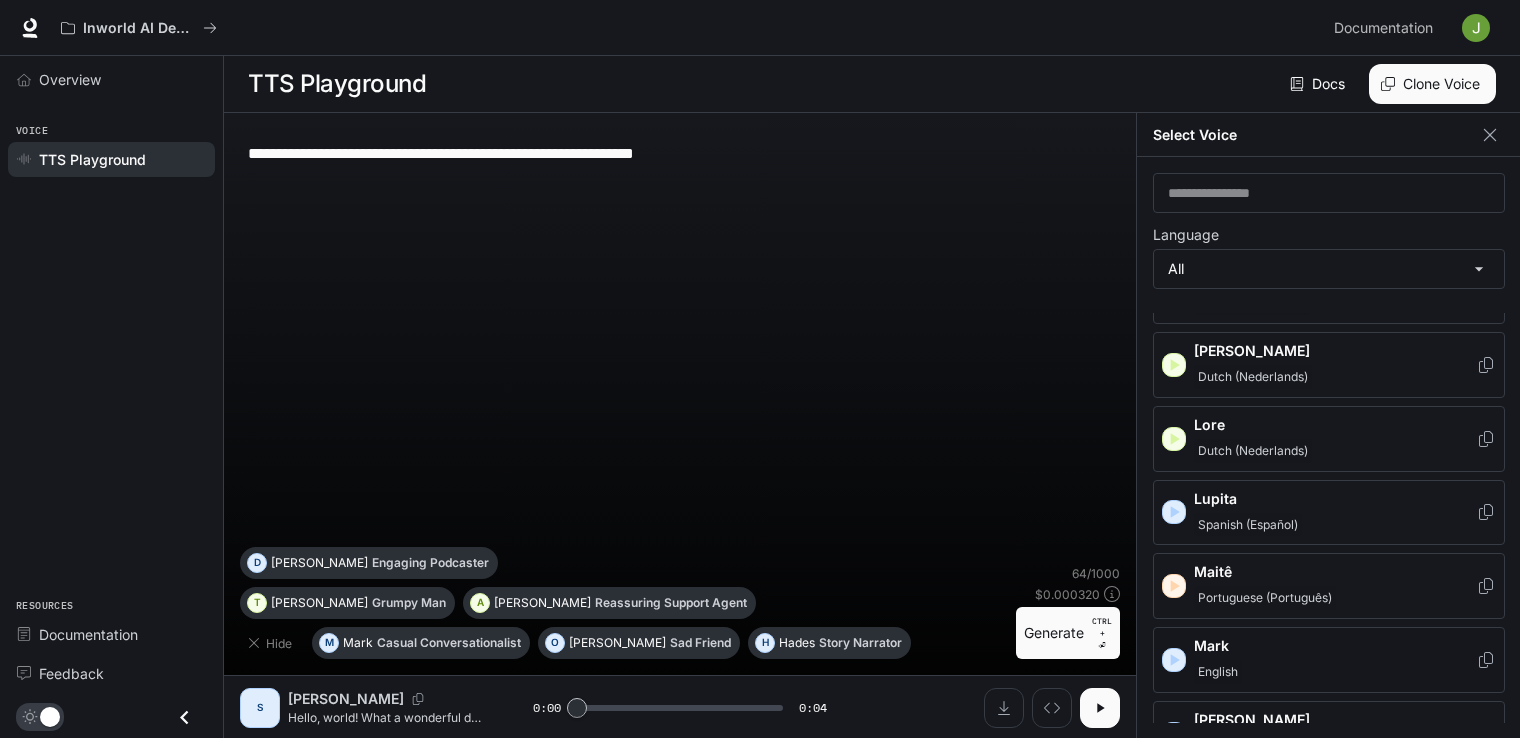 scroll, scrollTop: 2000, scrollLeft: 0, axis: vertical 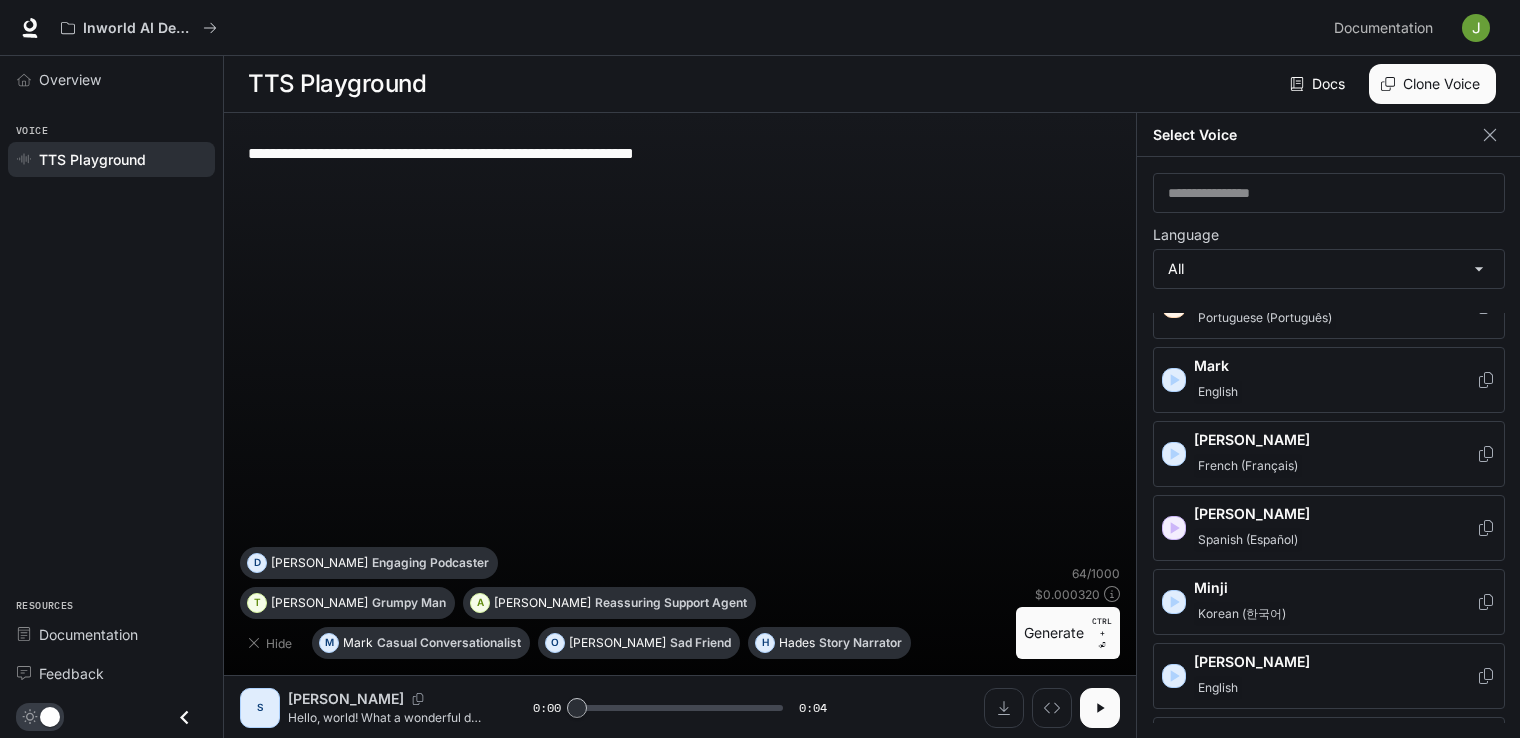 click on "**********" at bounding box center (680, 338) 